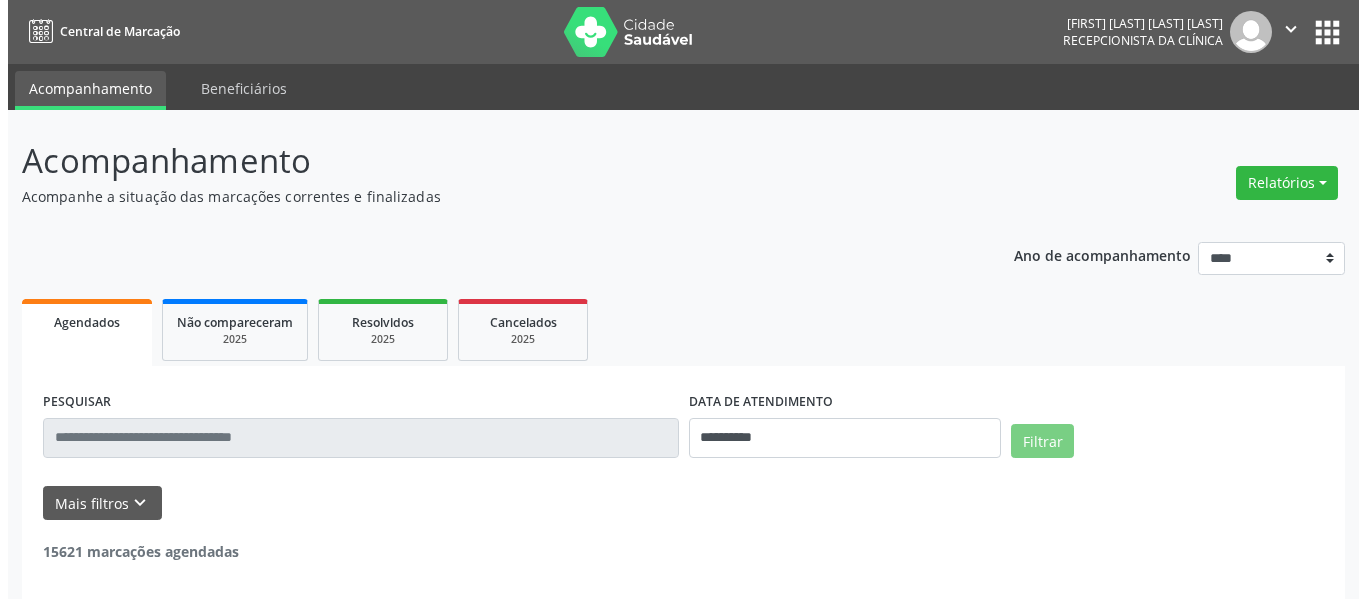 scroll, scrollTop: 0, scrollLeft: 0, axis: both 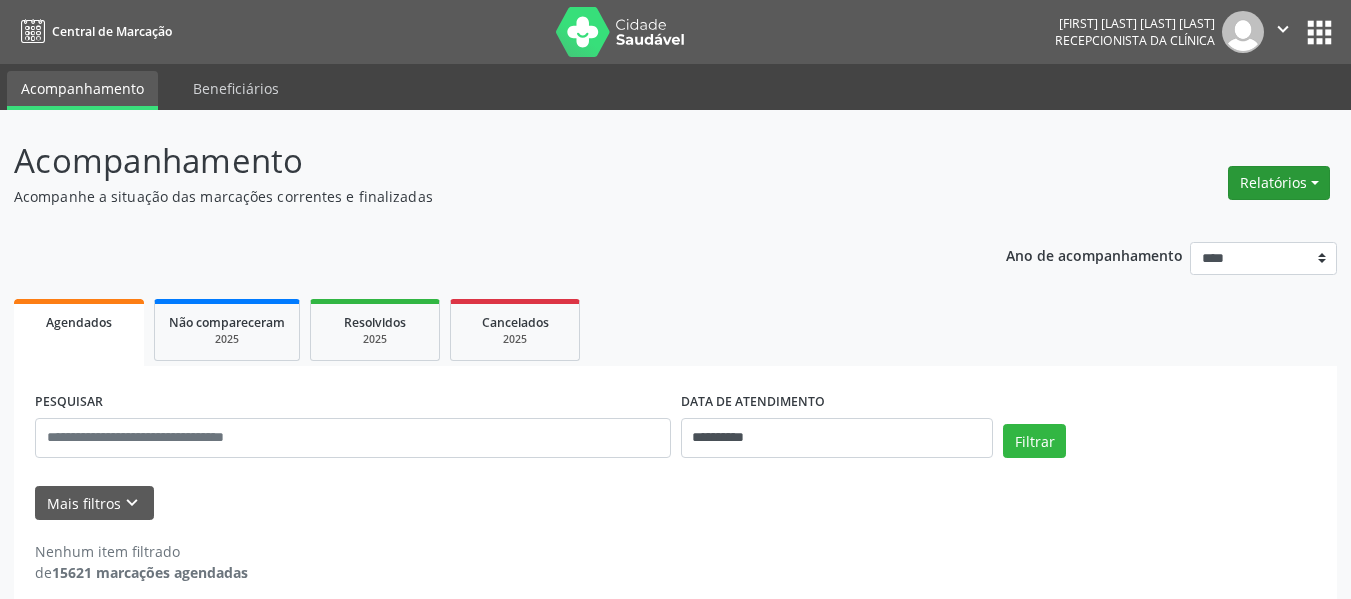 click on "Relatórios" at bounding box center (1279, 183) 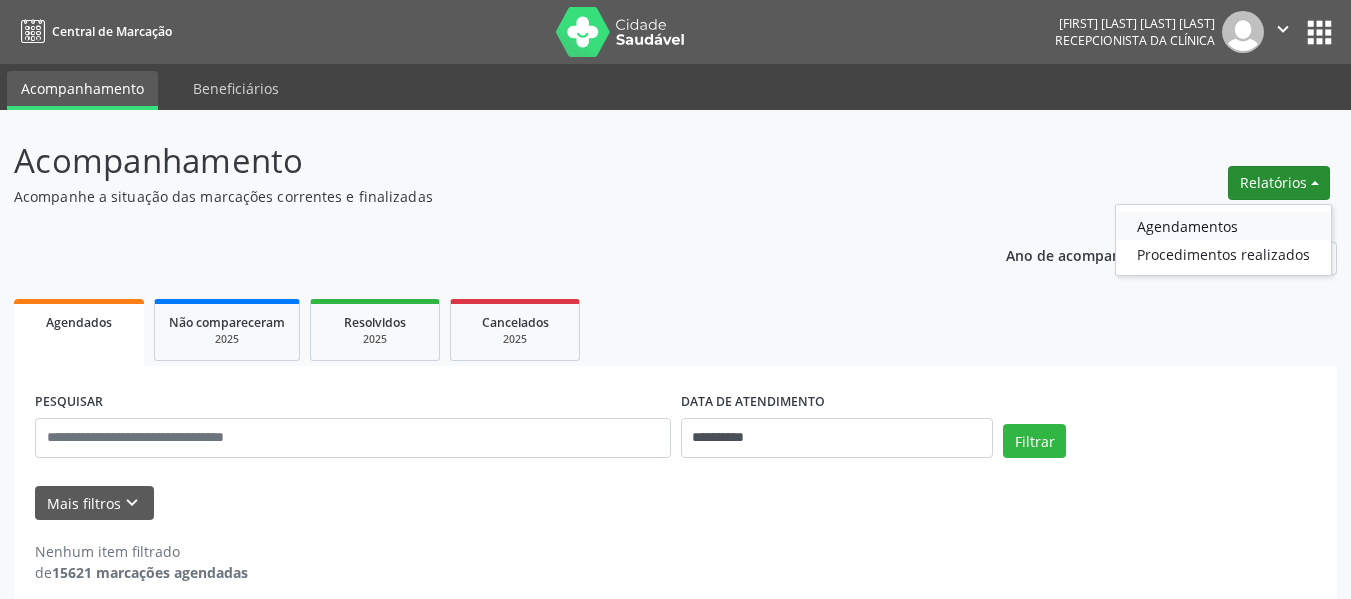 click on "Agendamentos" at bounding box center [1223, 226] 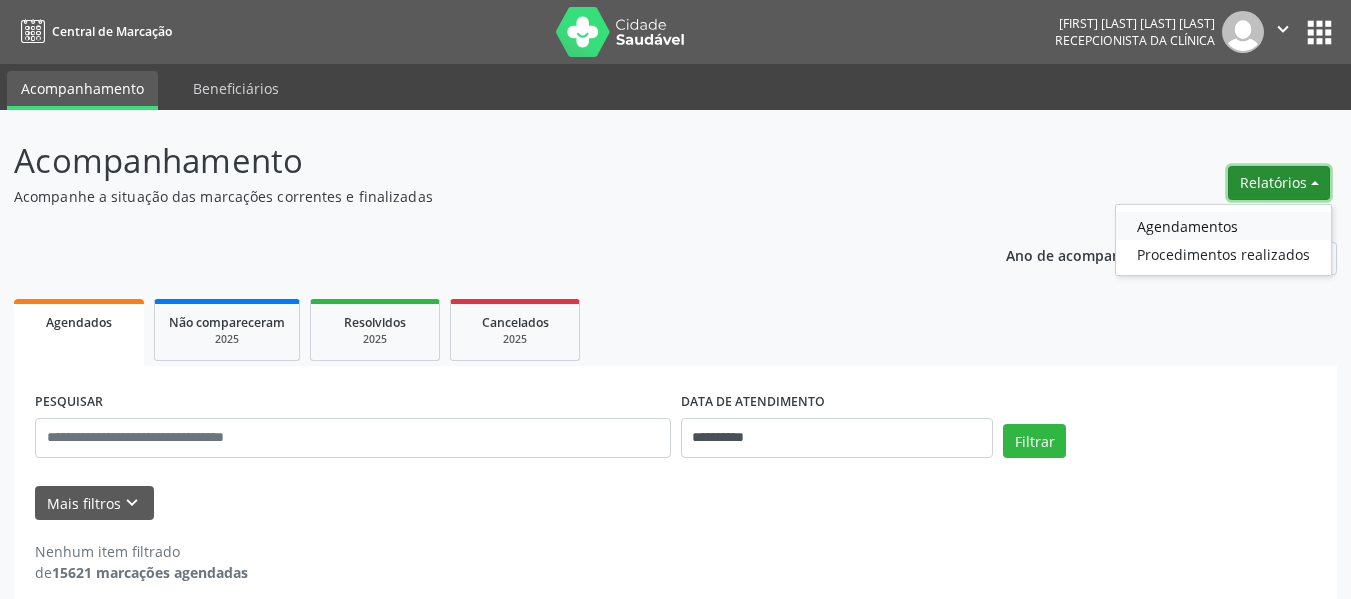 select on "*" 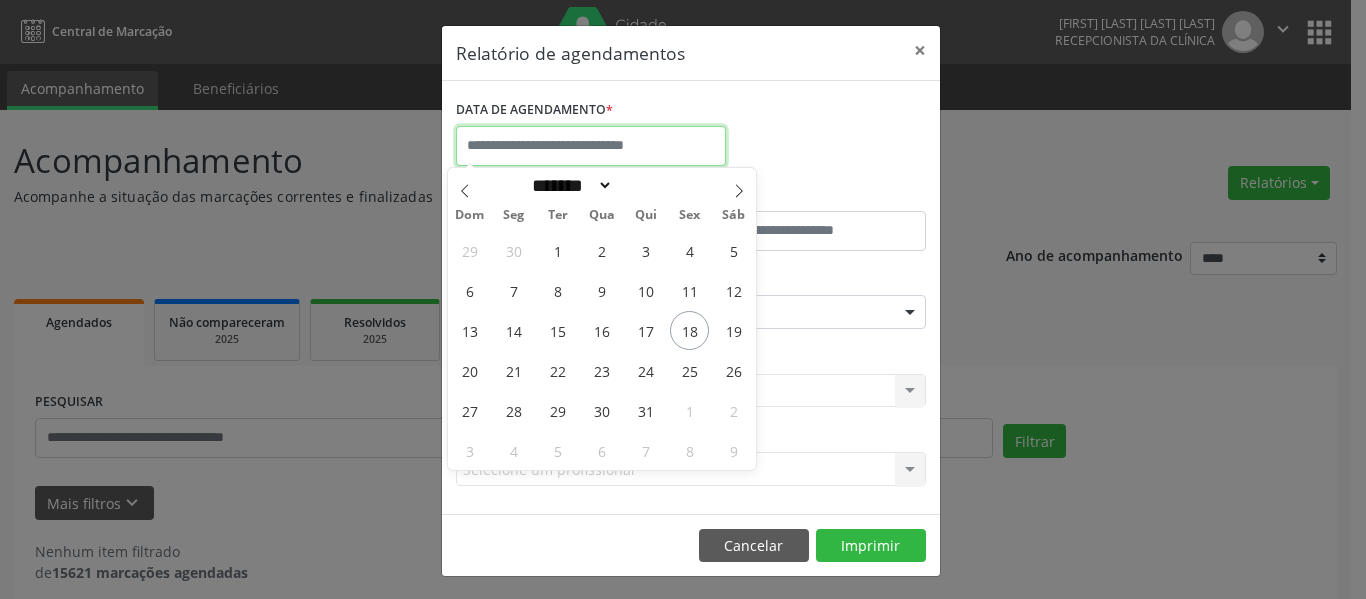 click at bounding box center [591, 146] 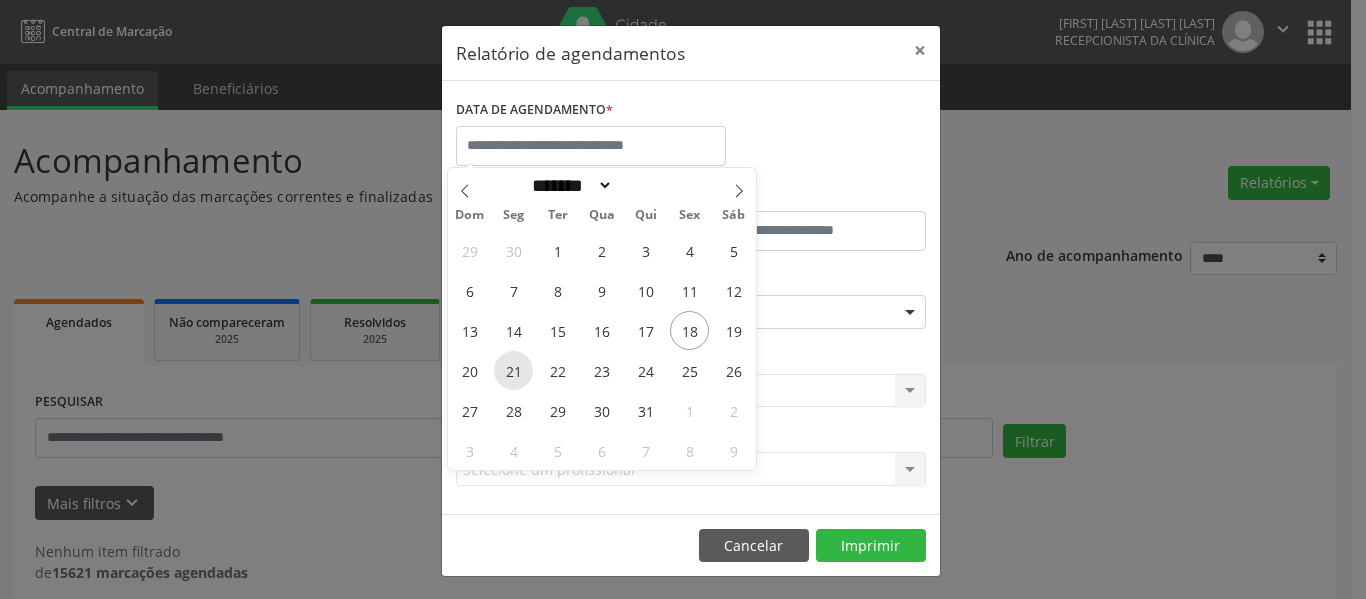 click on "21" at bounding box center (513, 370) 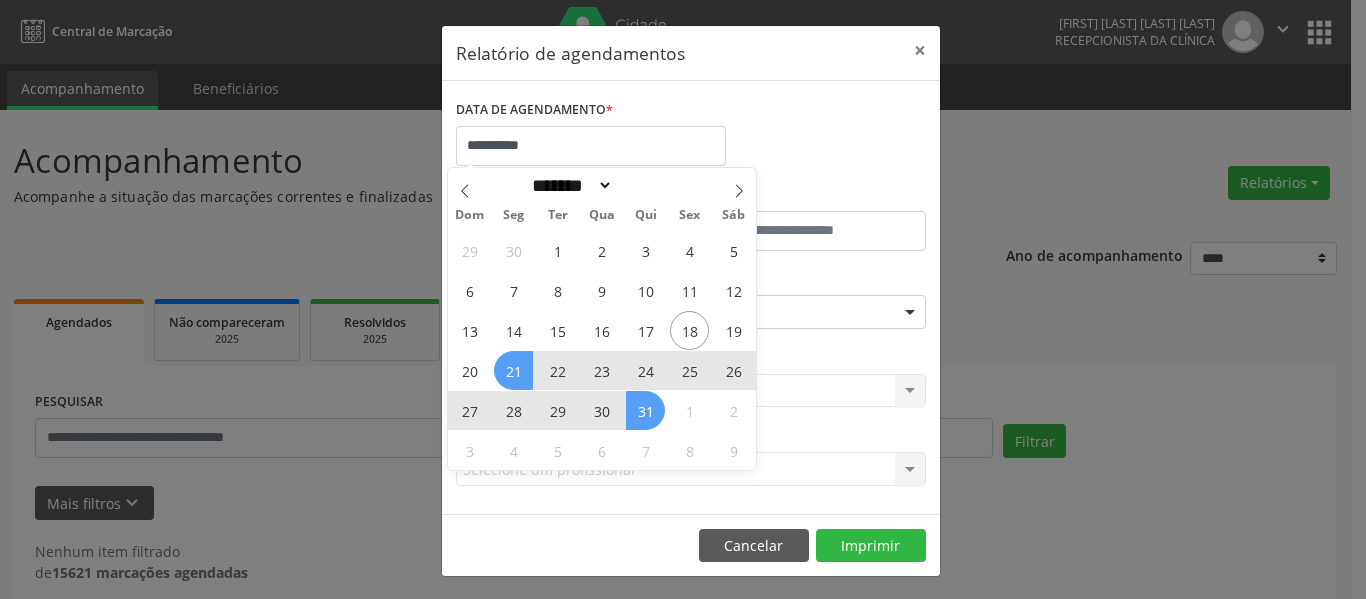click on "31" at bounding box center (645, 410) 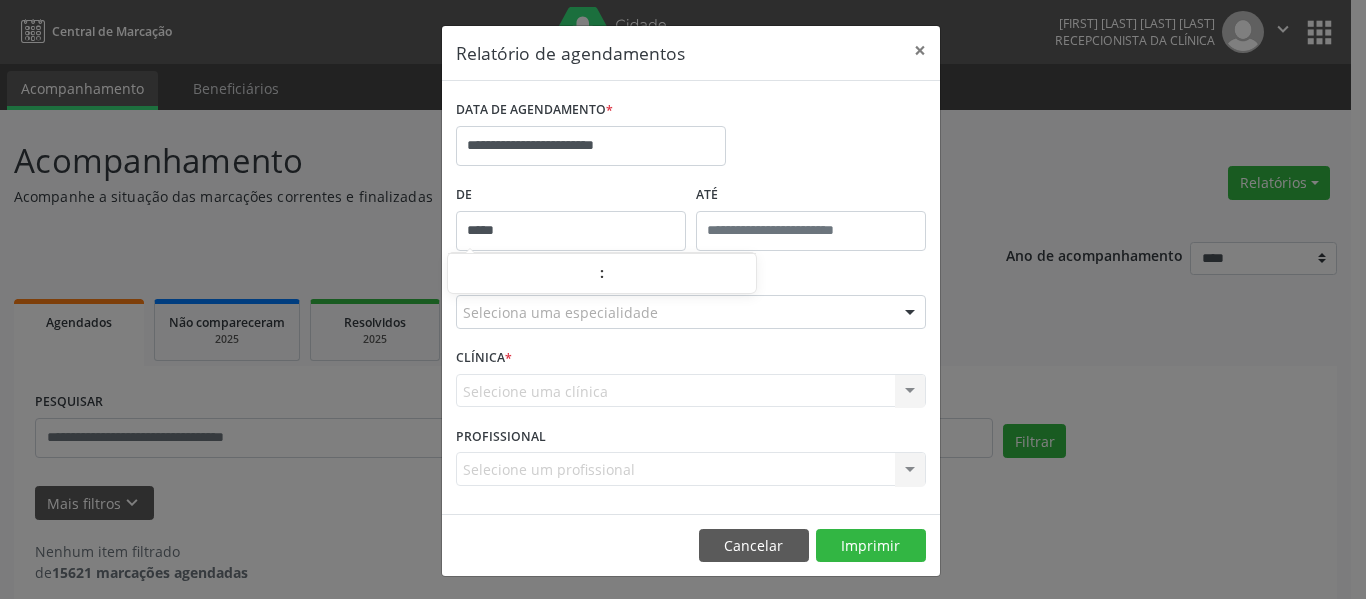 click on "*****" at bounding box center [571, 231] 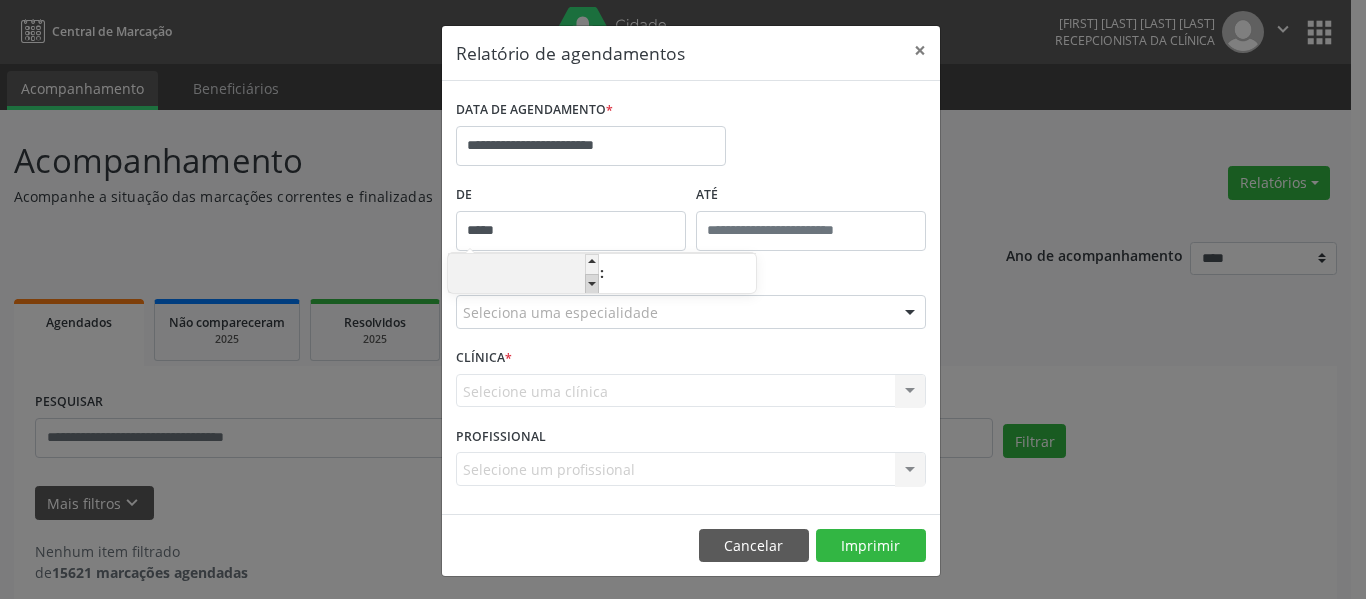 click at bounding box center [592, 284] 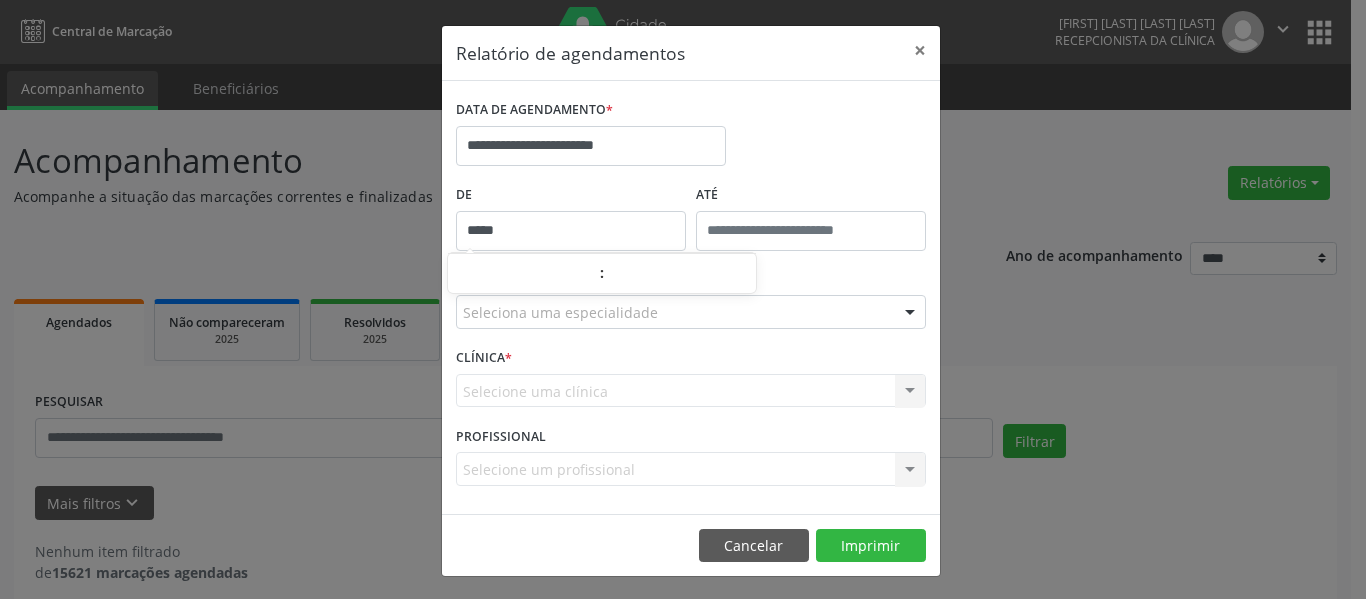 click on "**********" at bounding box center (691, 137) 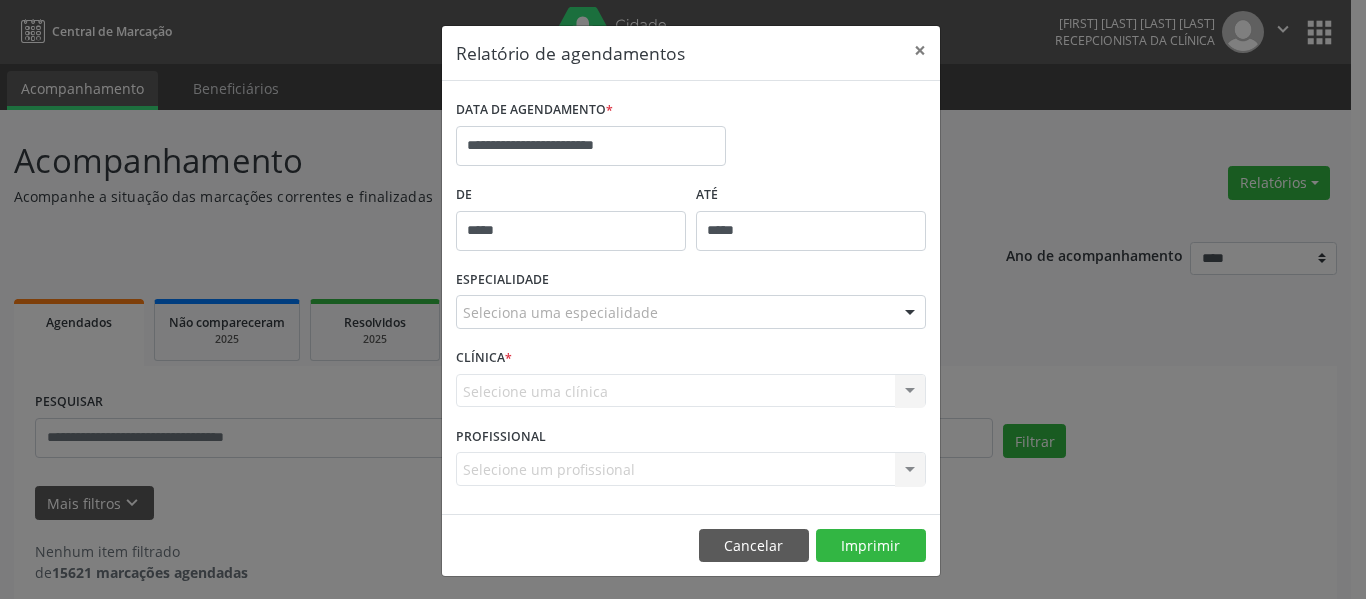 click on "*****" at bounding box center (811, 231) 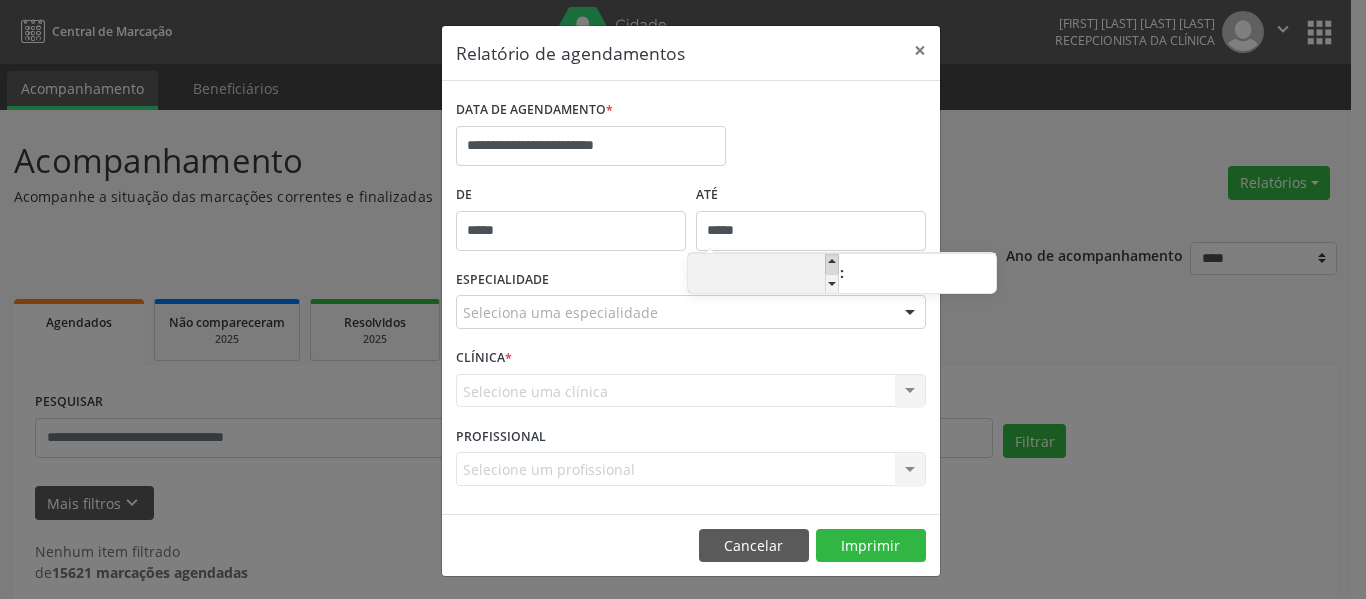 click at bounding box center [832, 264] 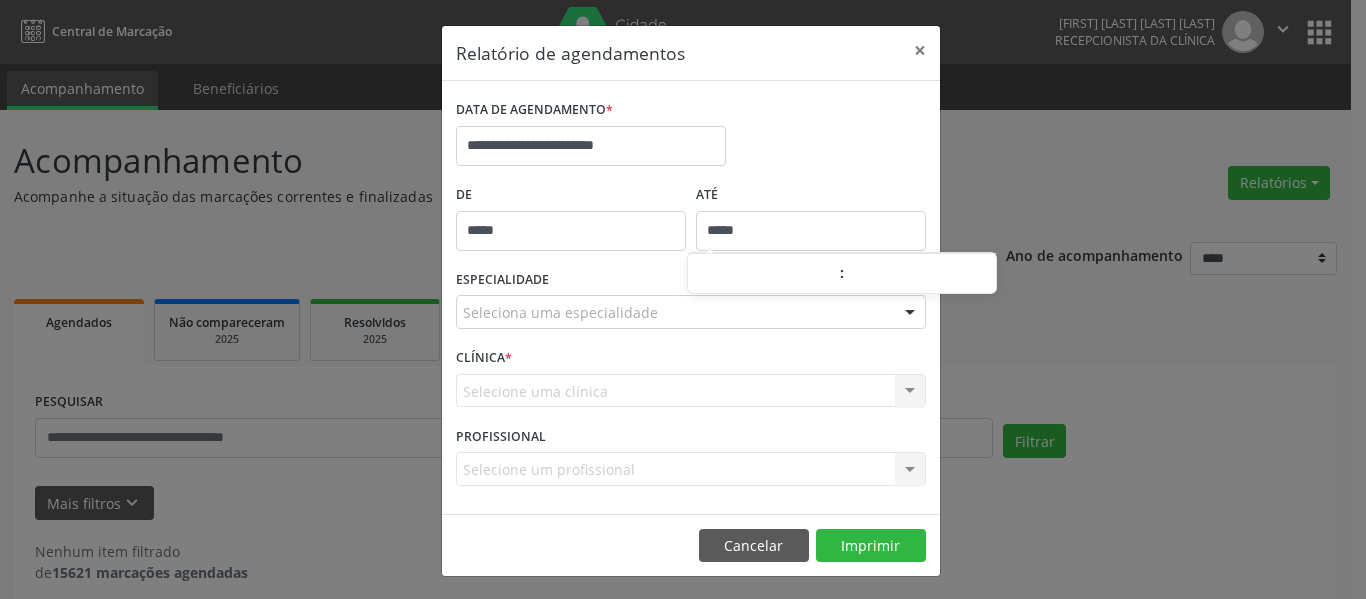 click on "**********" at bounding box center (691, 137) 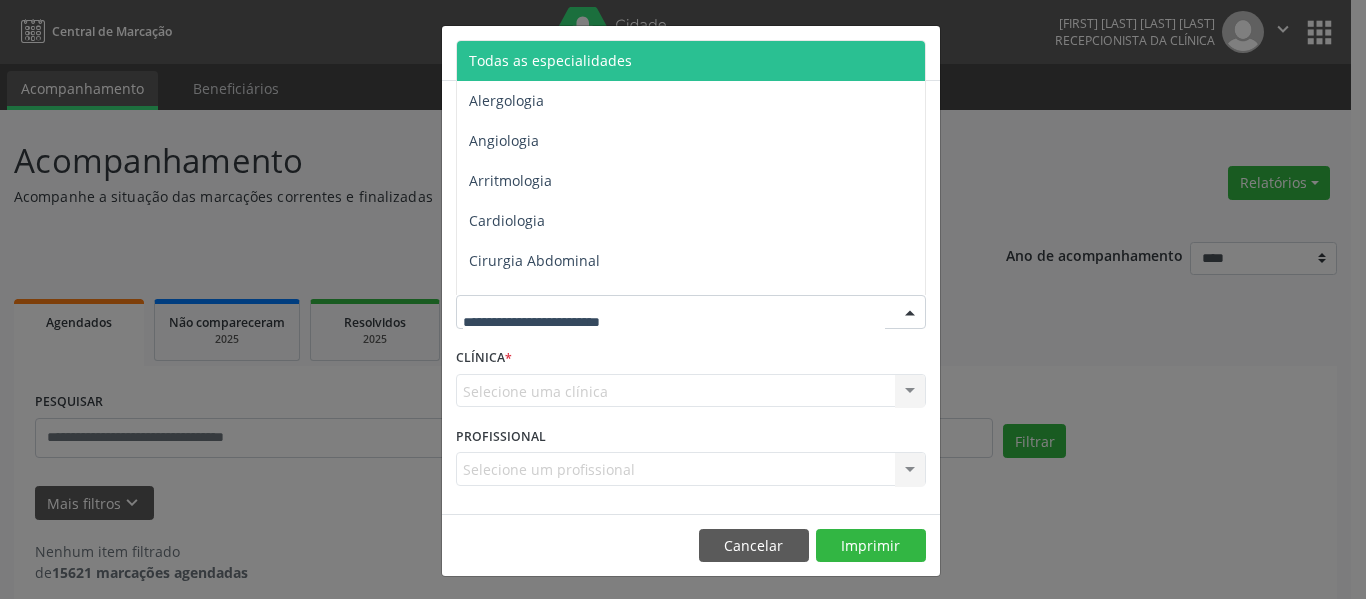 click at bounding box center [691, 312] 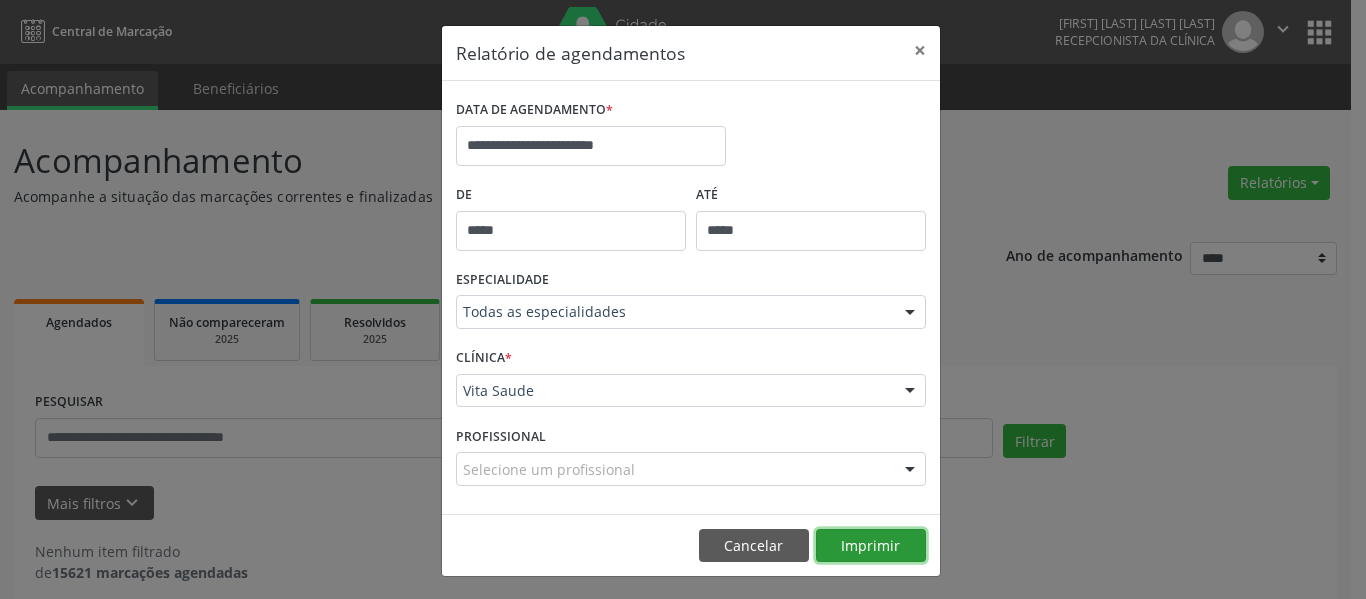 drag, startPoint x: 877, startPoint y: 539, endPoint x: 885, endPoint y: 529, distance: 12.806249 